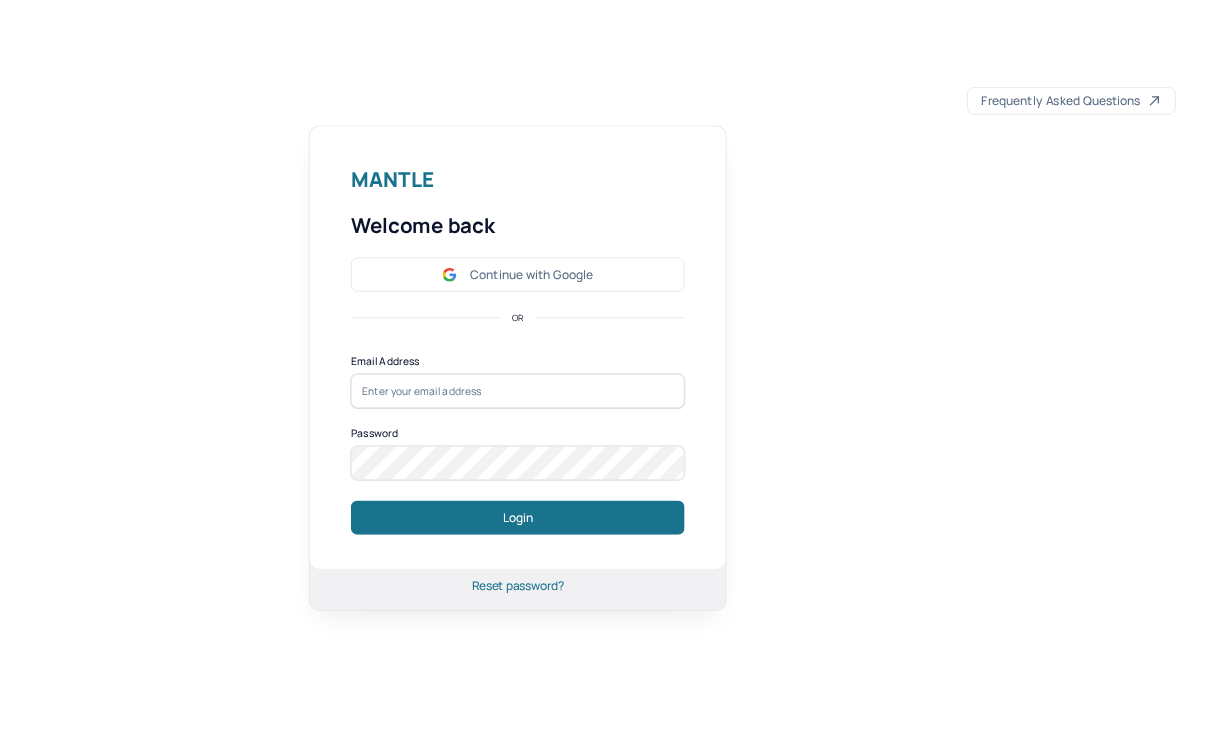 scroll, scrollTop: 0, scrollLeft: 0, axis: both 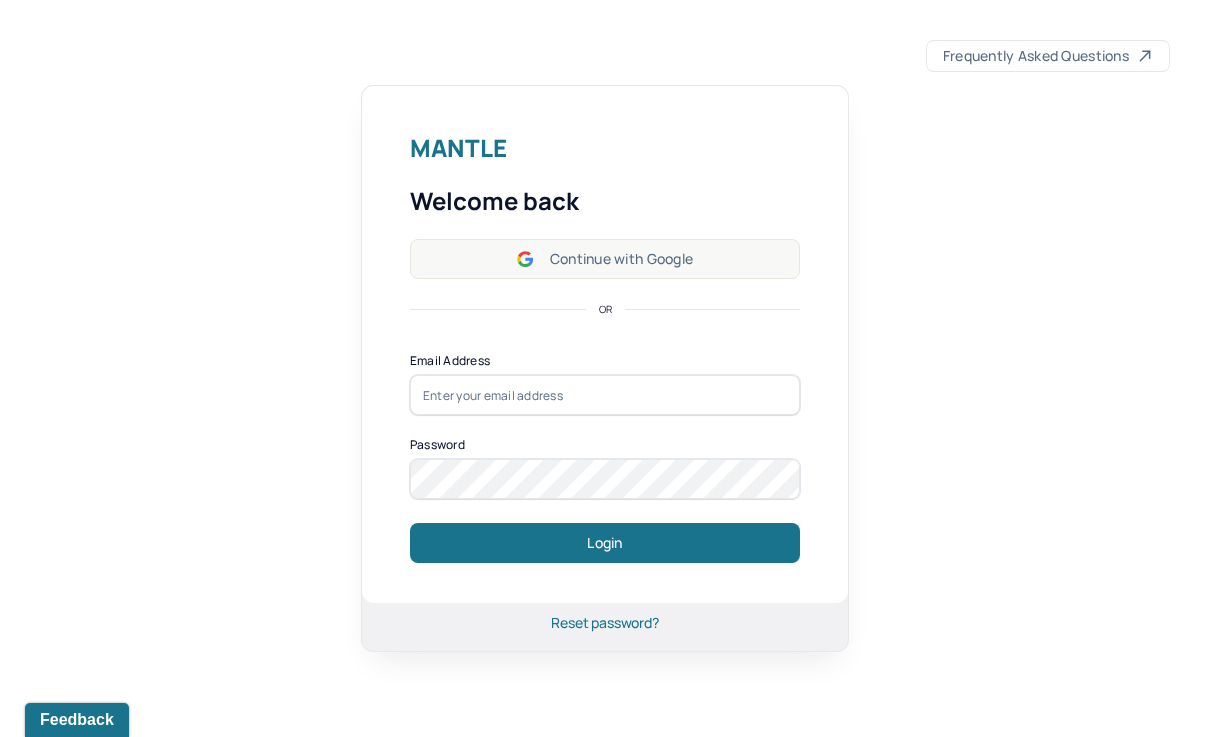 click on "Continue with Google" at bounding box center [605, 259] 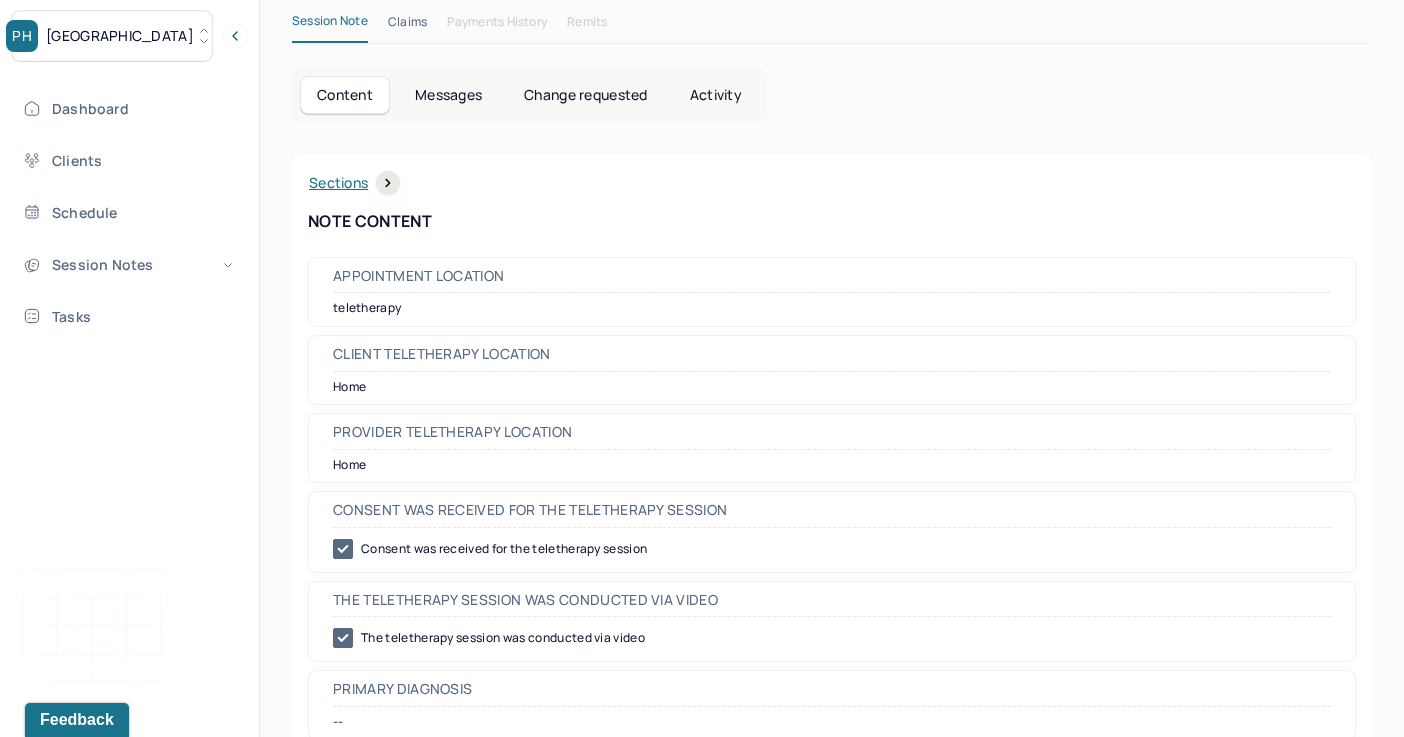 scroll, scrollTop: 276, scrollLeft: 0, axis: vertical 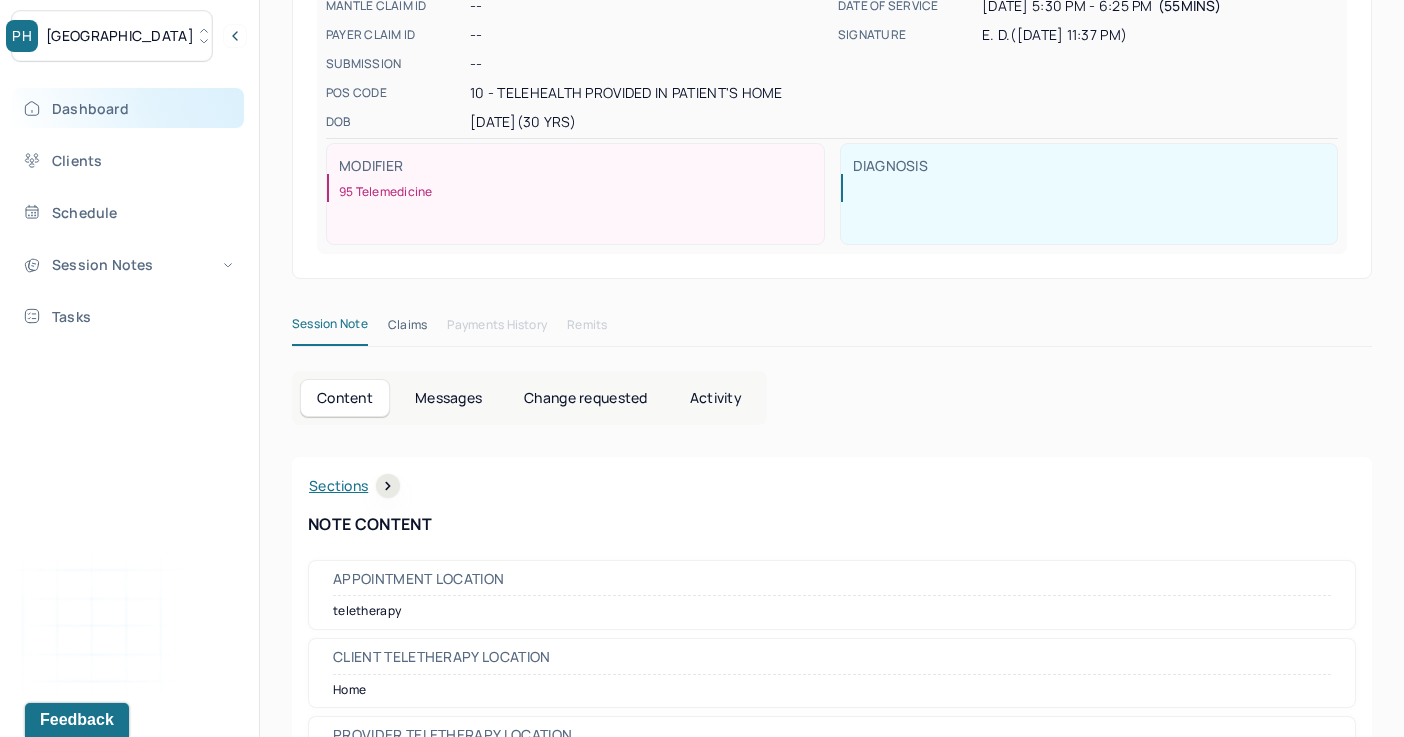 click on "Dashboard" at bounding box center (128, 108) 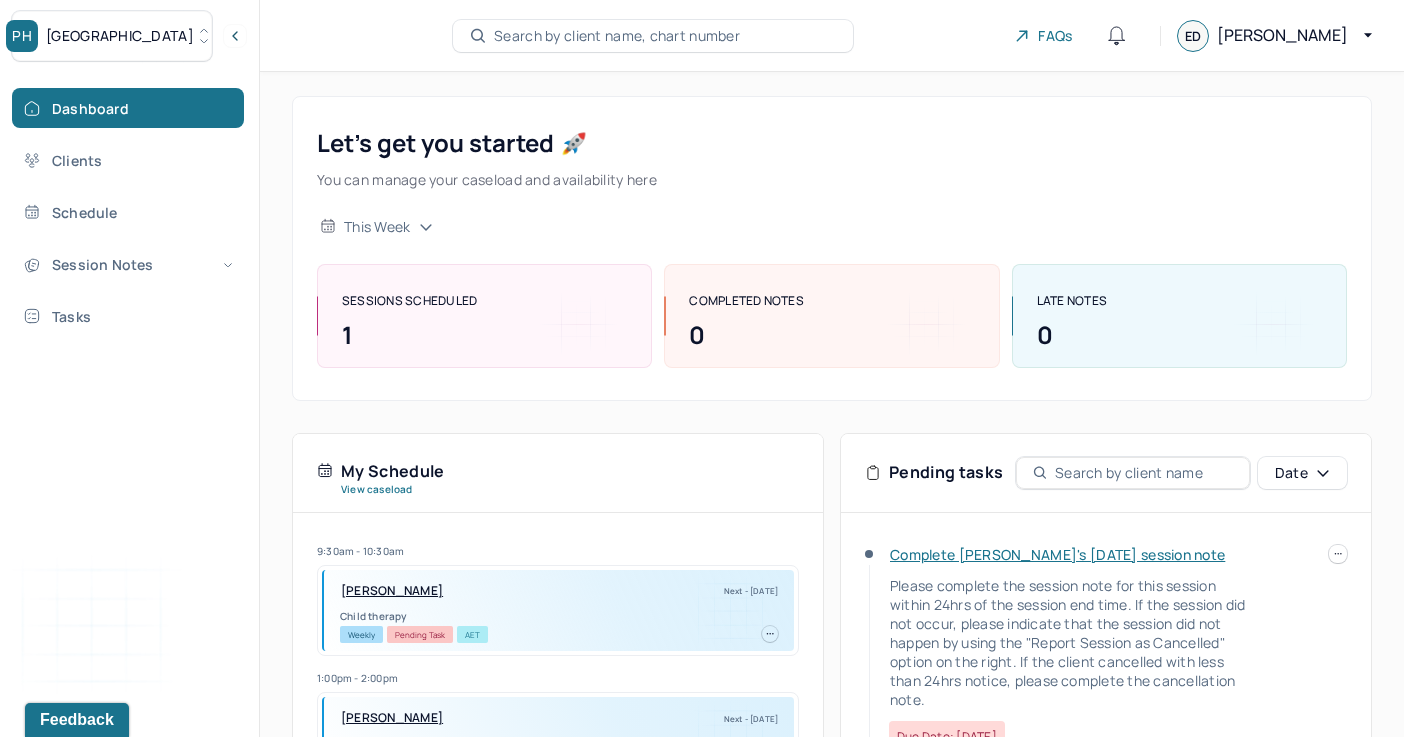 scroll, scrollTop: 428, scrollLeft: 0, axis: vertical 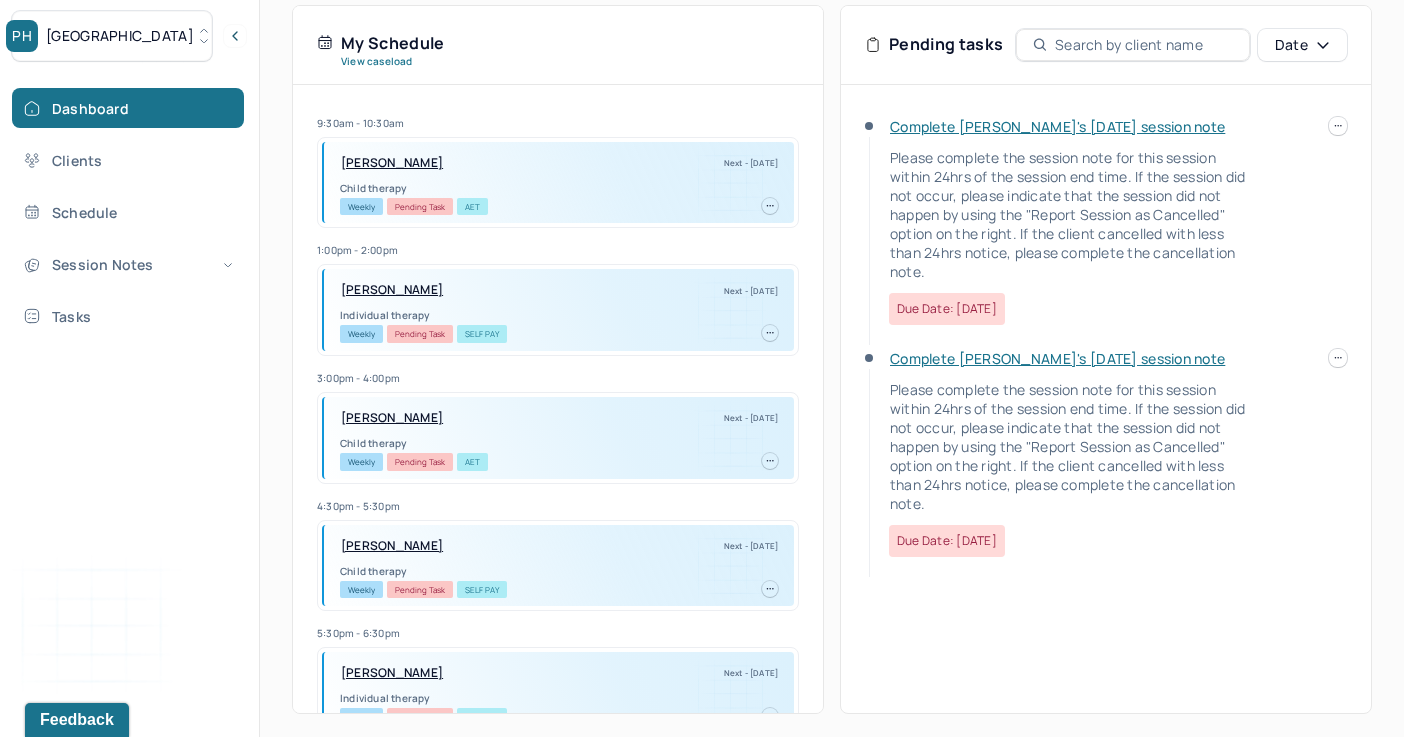 click 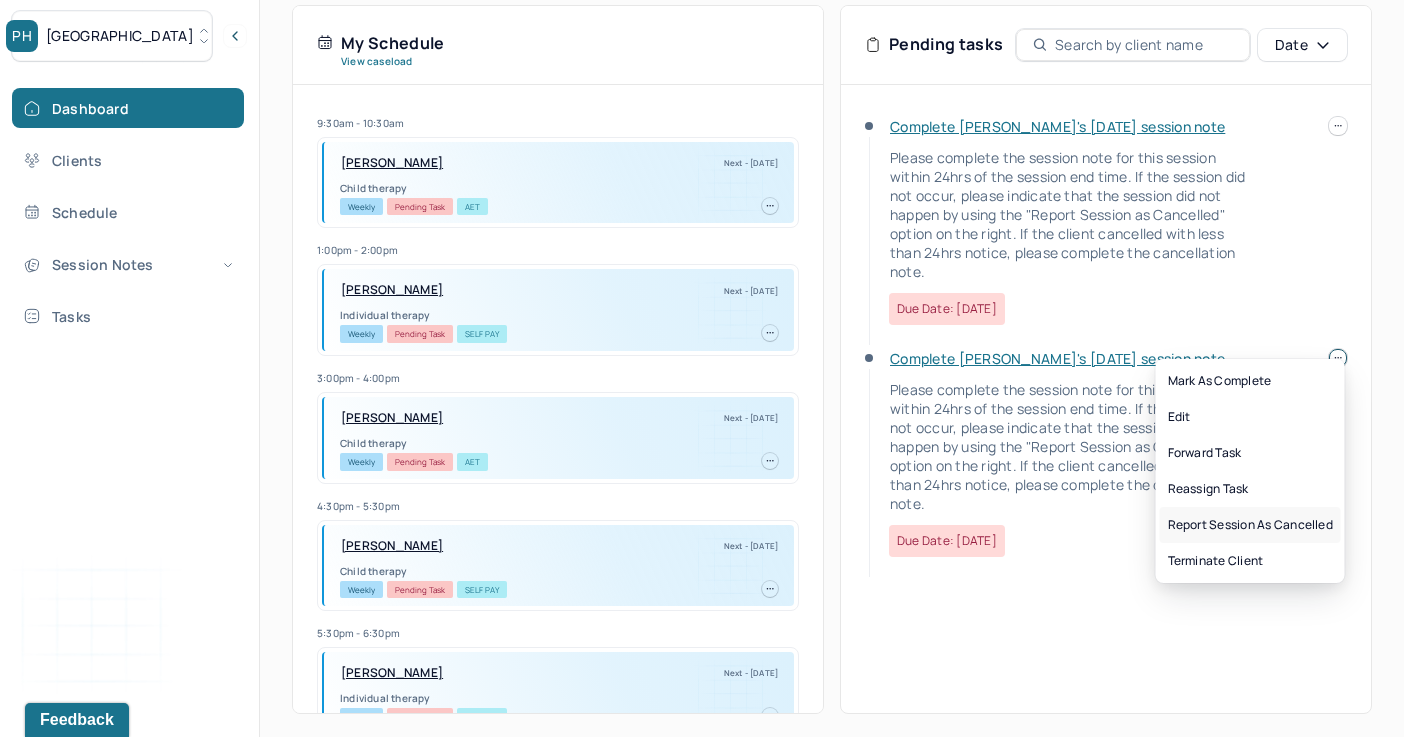 click on "Report session as cancelled" at bounding box center (1250, 525) 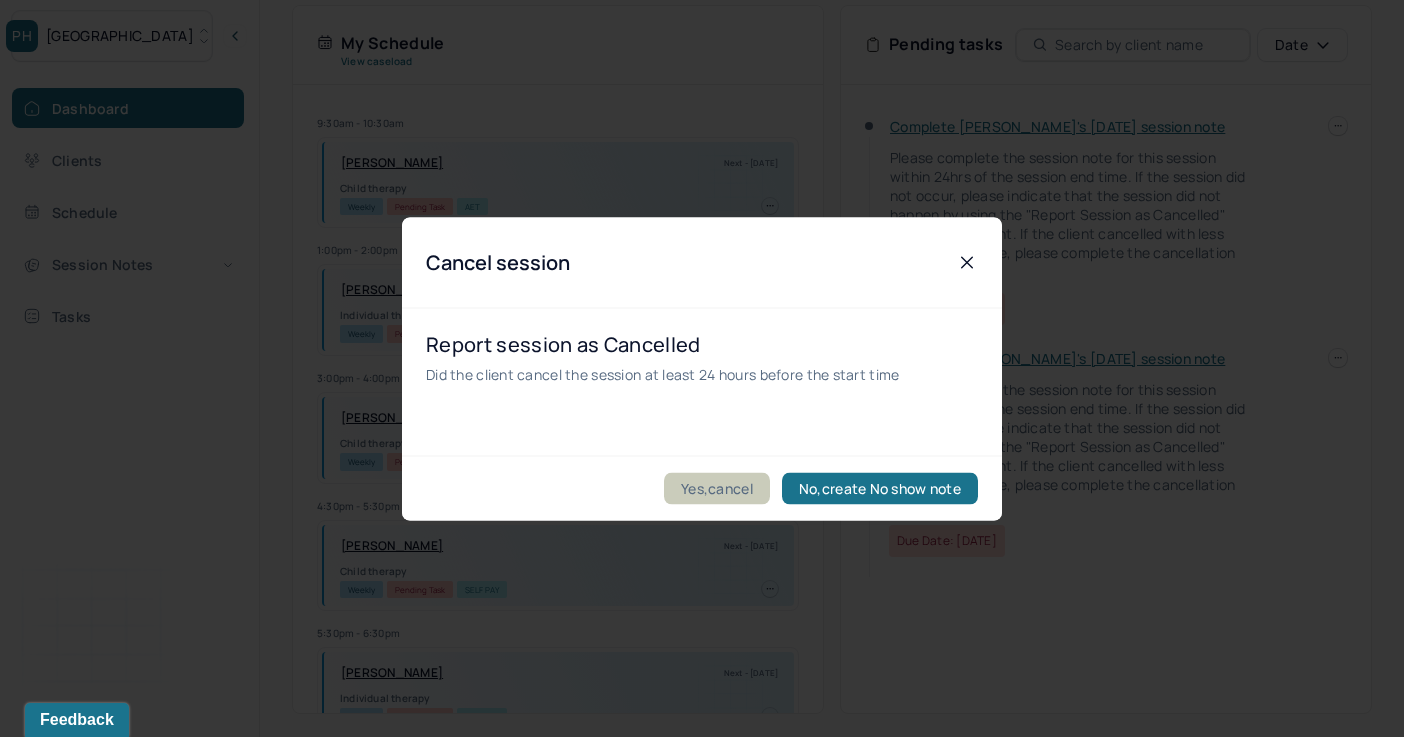 click on "Yes,cancel" at bounding box center (717, 488) 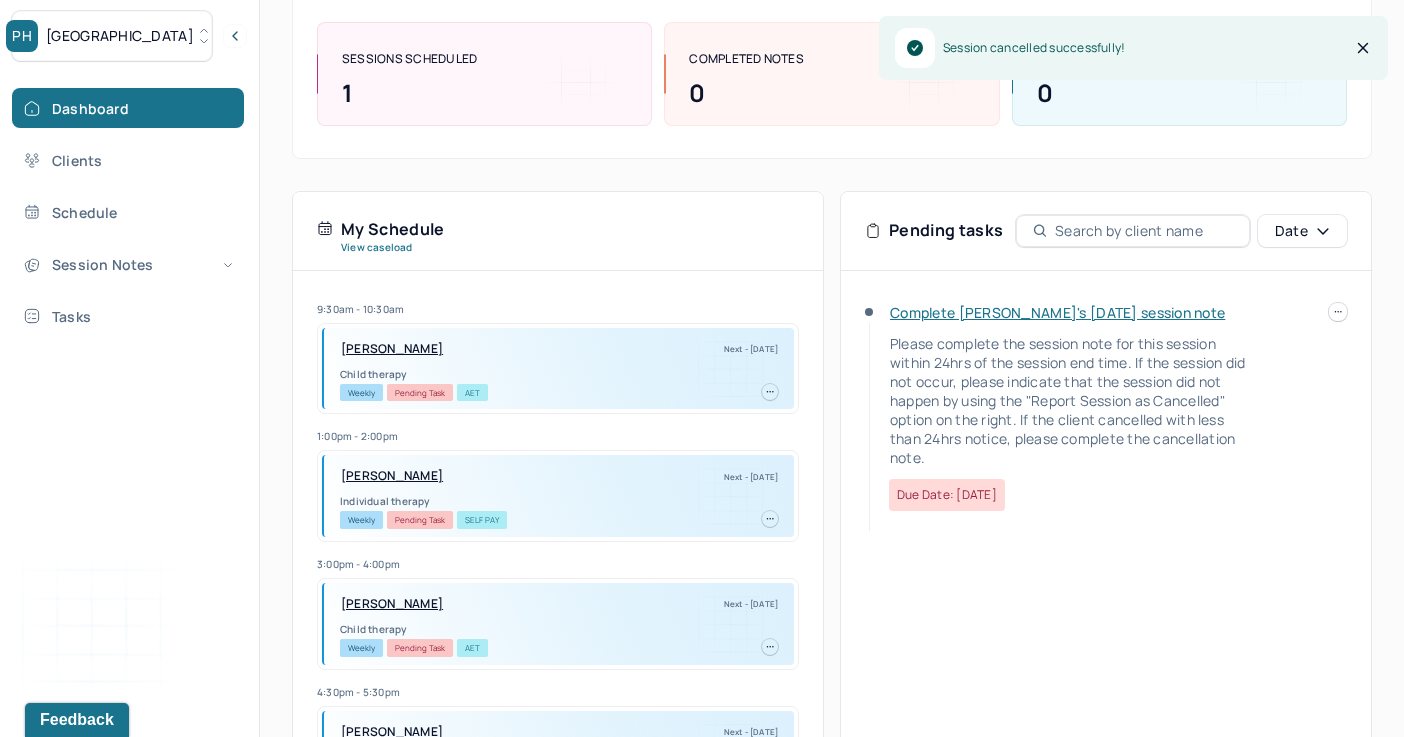 scroll, scrollTop: 0, scrollLeft: 0, axis: both 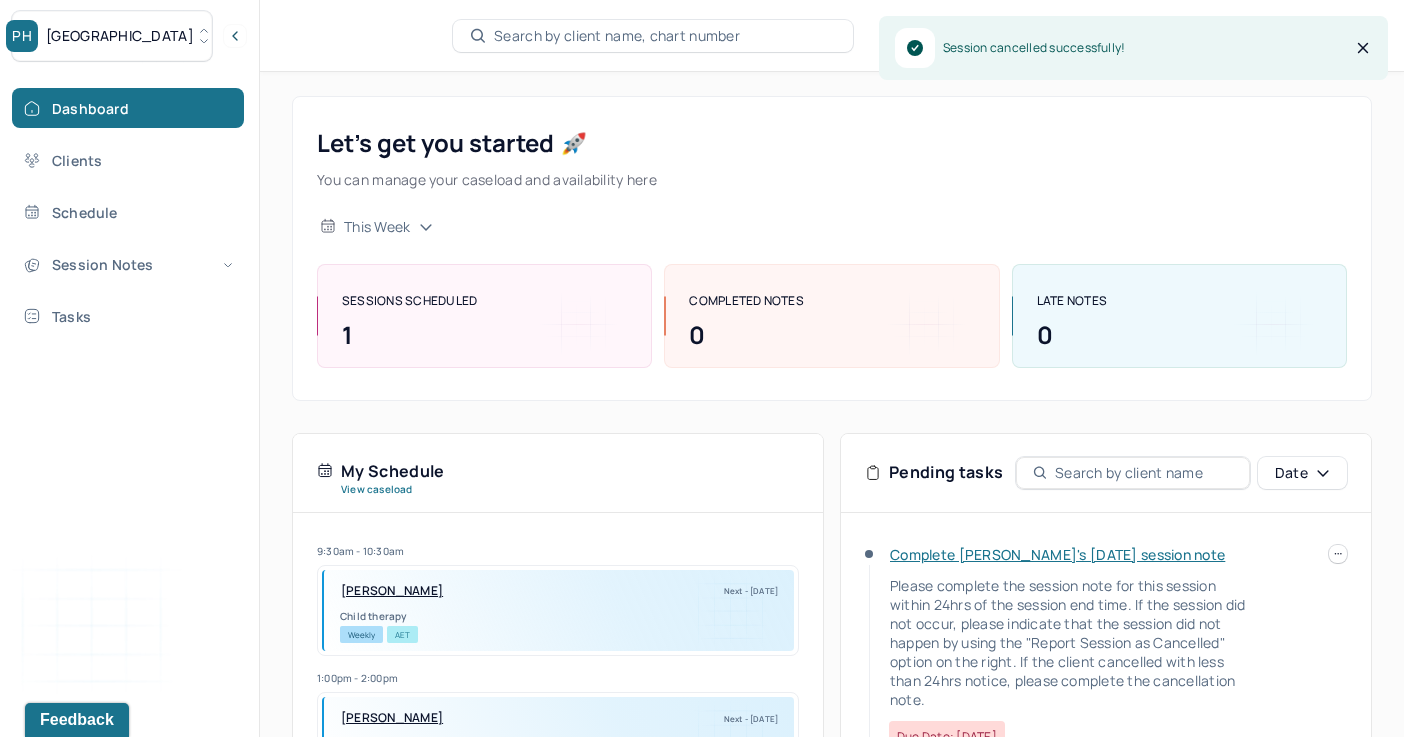 click on "Park Hill" at bounding box center [120, 36] 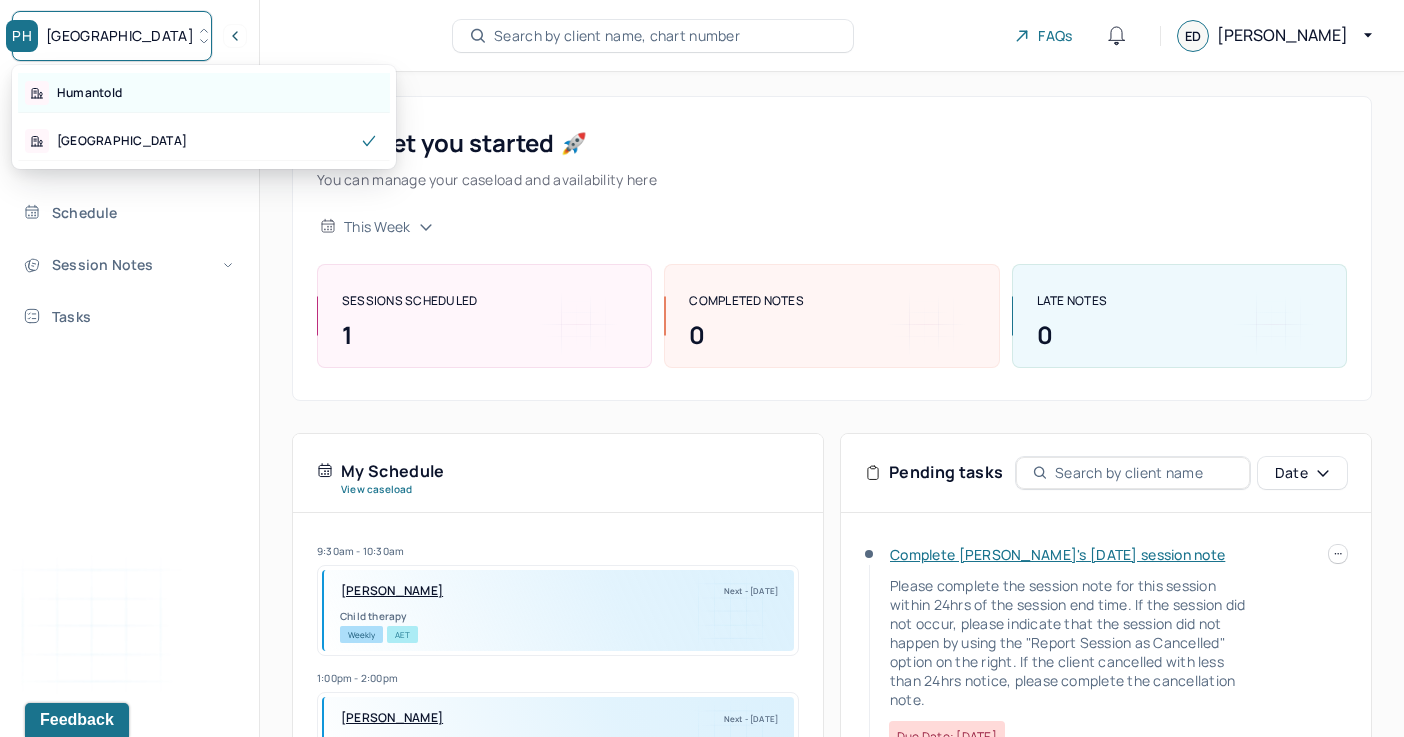 click on "Humantold" at bounding box center [89, 93] 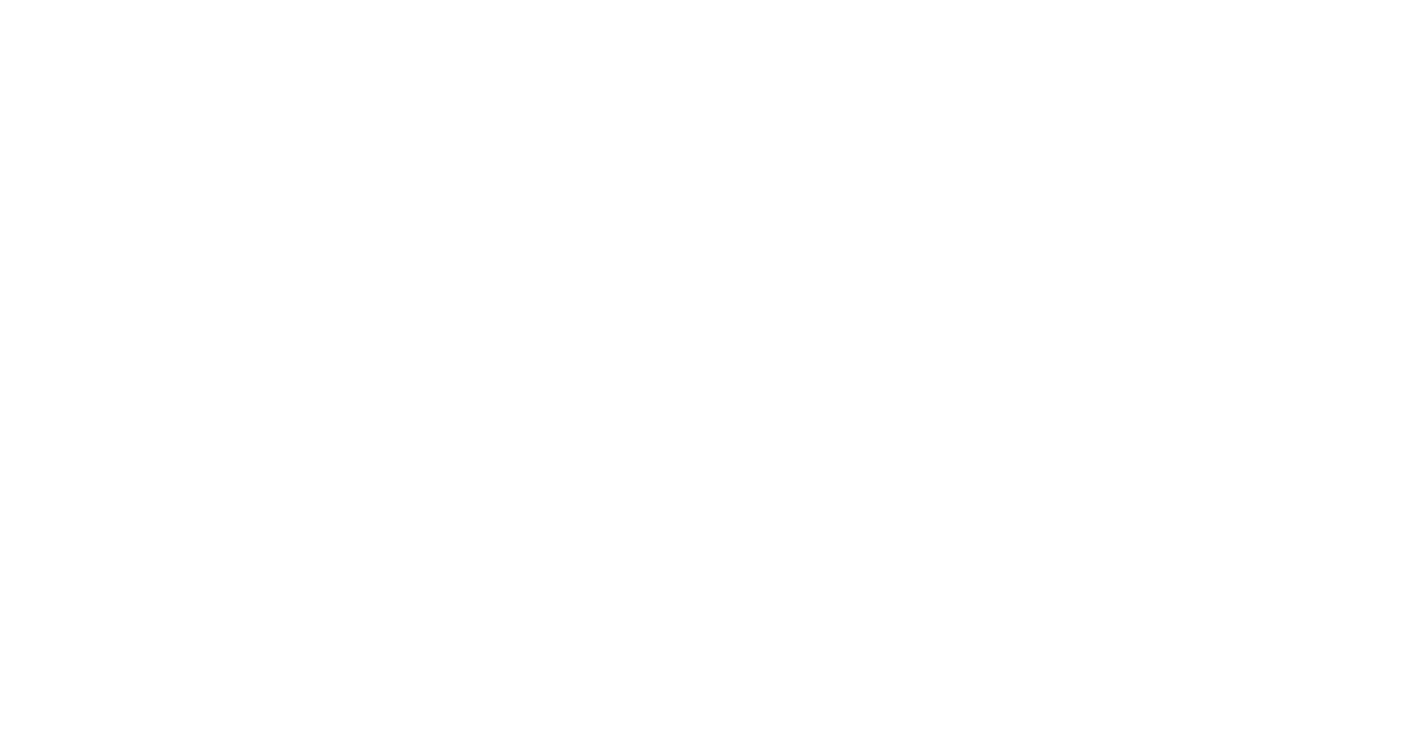 scroll, scrollTop: 0, scrollLeft: 0, axis: both 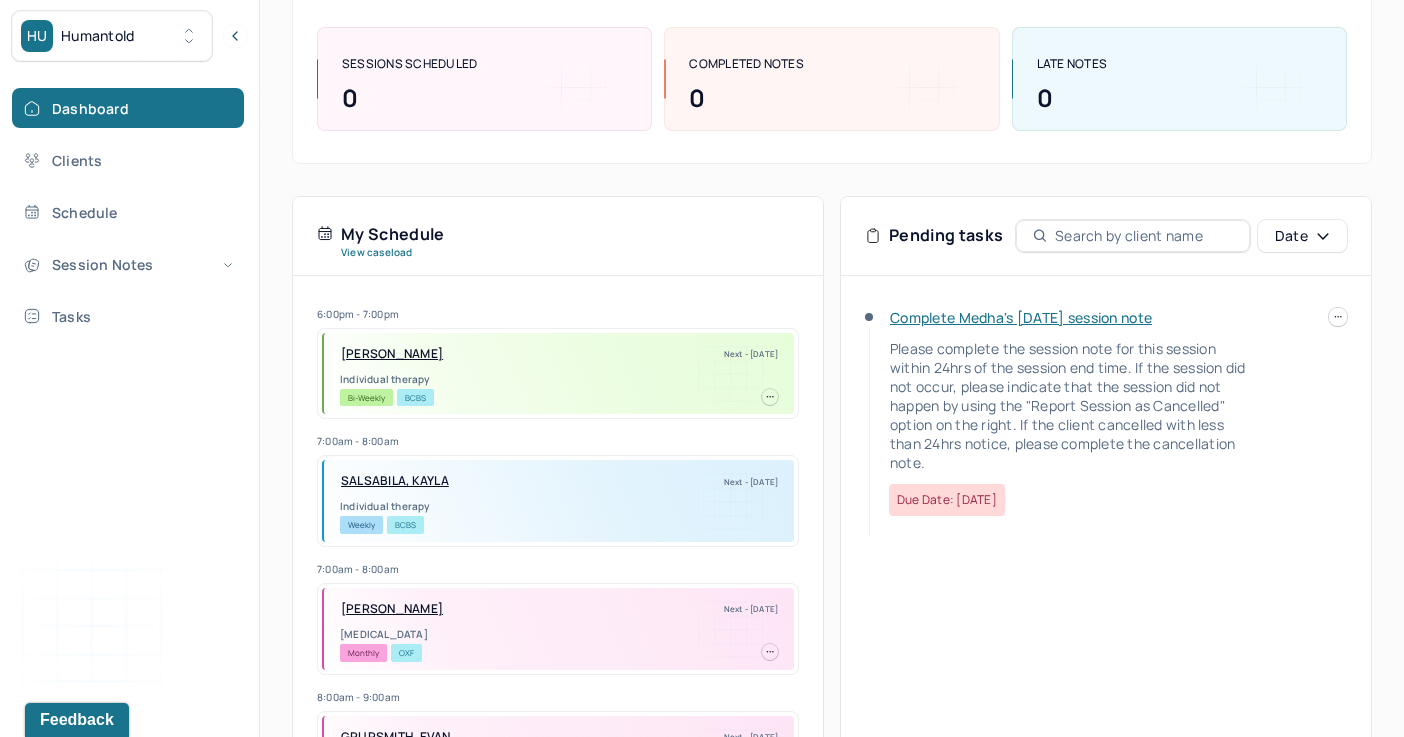 click on "HU Humantold       Dashboard Clients Schedule Session Notes Tasks ED [PERSON_NAME] provider   Logout   Search by client name, chart number     FAQs     ED [PERSON_NAME] Let’s get you started 🚀 You can manage your caseload and availability here   this week   SESSIONS SCHEDULED 0 COMPLETED NOTES 0 LATE NOTES 0 My Schedule View caseload 6:00pm - 7:00pm   [PERSON_NAME]   Next - [DATE] Individual therapy Bi-Weekly BCBS     7:00am - 8:00am   SALSABILA, KAYLA   Next - [DATE] Individual therapy Weekly BCBS 7:00am - 8:00am   [PERSON_NAME]   Next - [DATE] [MEDICAL_DATA] Monthly OXF     8:00am - 9:00am   GRUPSMITH, EVAN   Next - [DATE] Individual therapy Monthly Pending Task CARE     11:00am - 12:00pm   [GEOGRAPHIC_DATA][PERSON_NAME]   Next - [DATE] Individual therapy Weekly Pending Task CARE     7:00pm - 8:00pm   [PERSON_NAME]   Next - [DATE] Individual therapy Weekly Pending Task CARE     7:00pm - 8:00pm   [PERSON_NAME][GEOGRAPHIC_DATA]   Next - [DATE] Individual therapy Bi-Weekly" at bounding box center (702, 346) 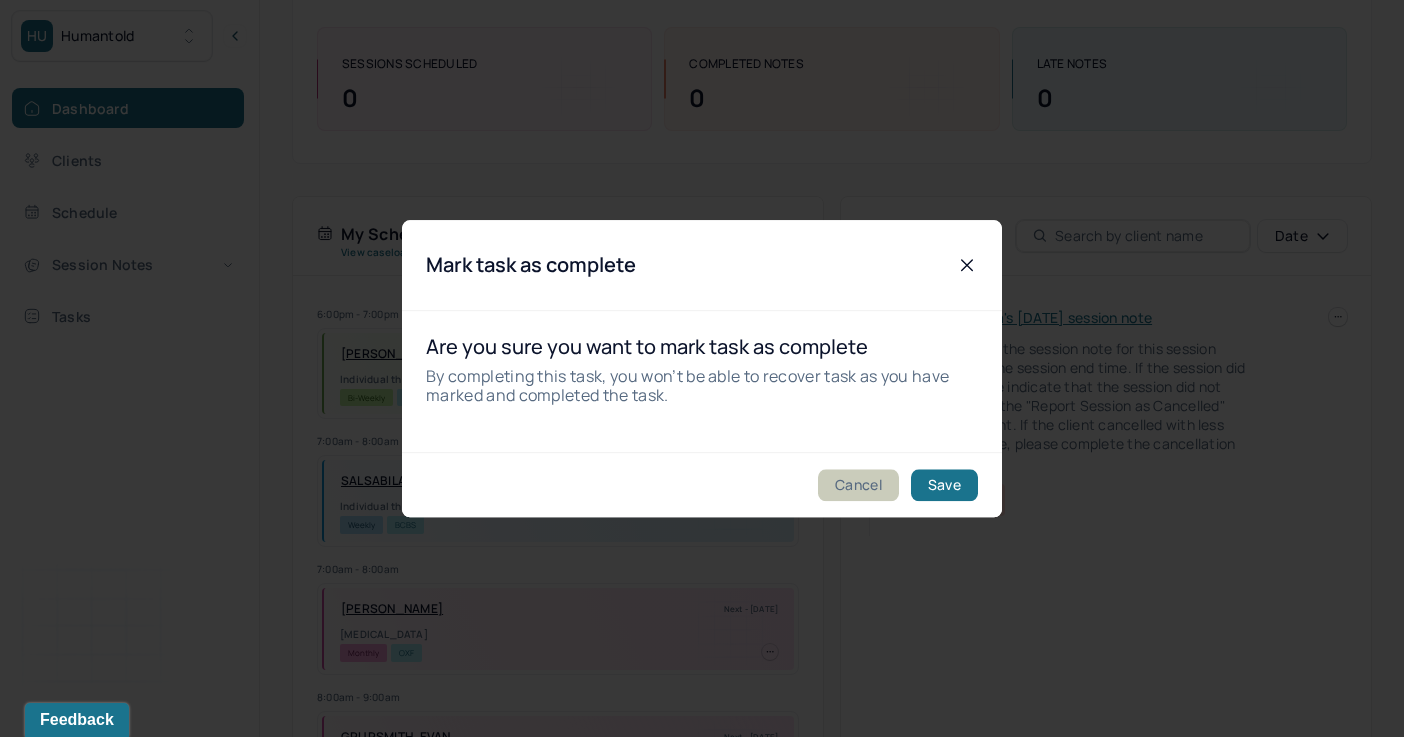 click on "Cancel" at bounding box center (858, 485) 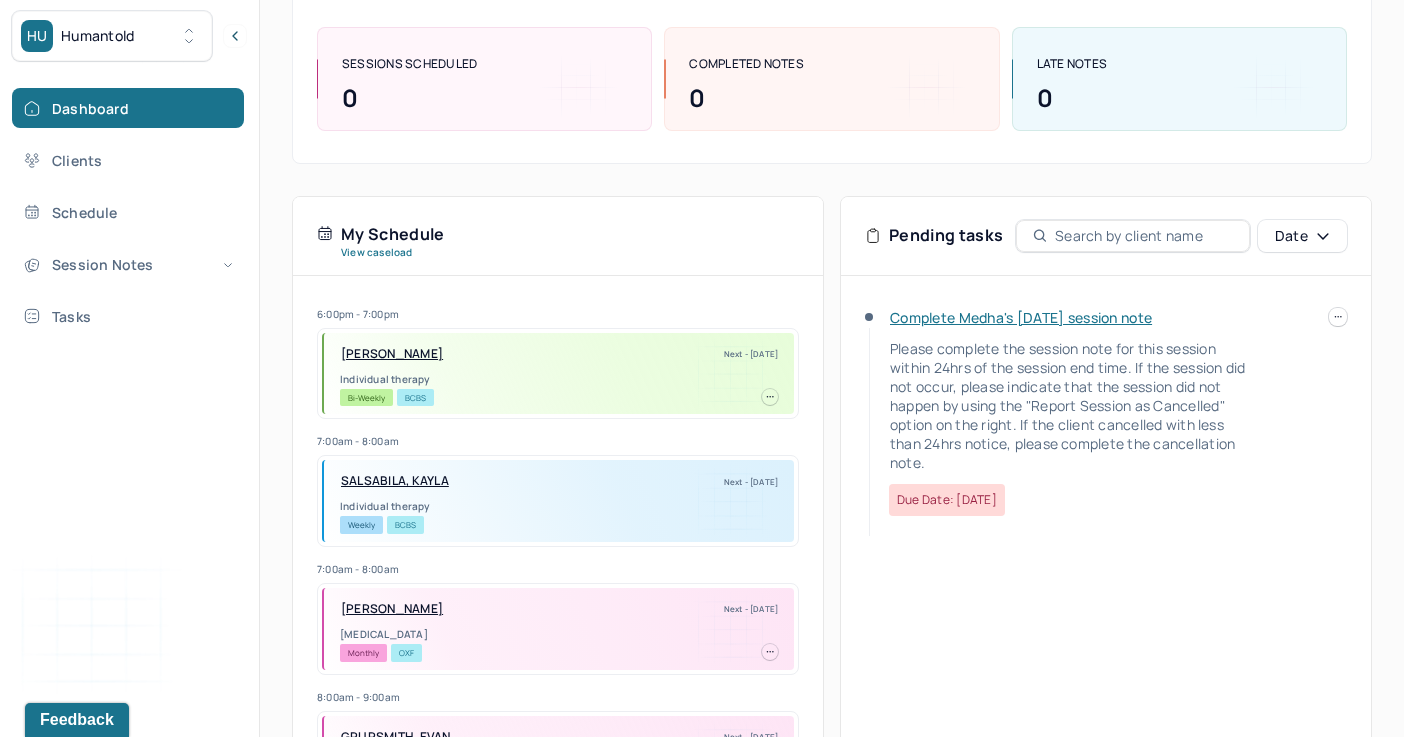 click 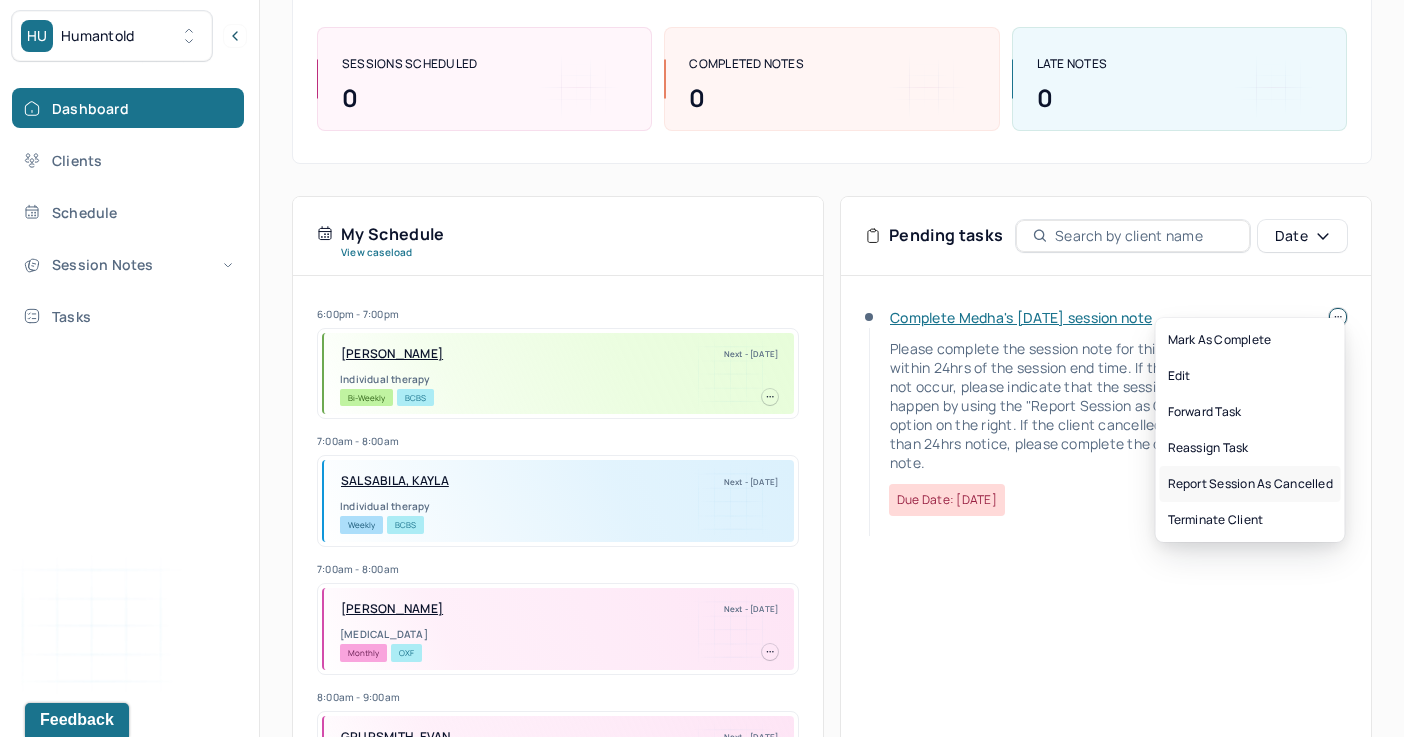 click on "Report session as cancelled" at bounding box center [1250, 484] 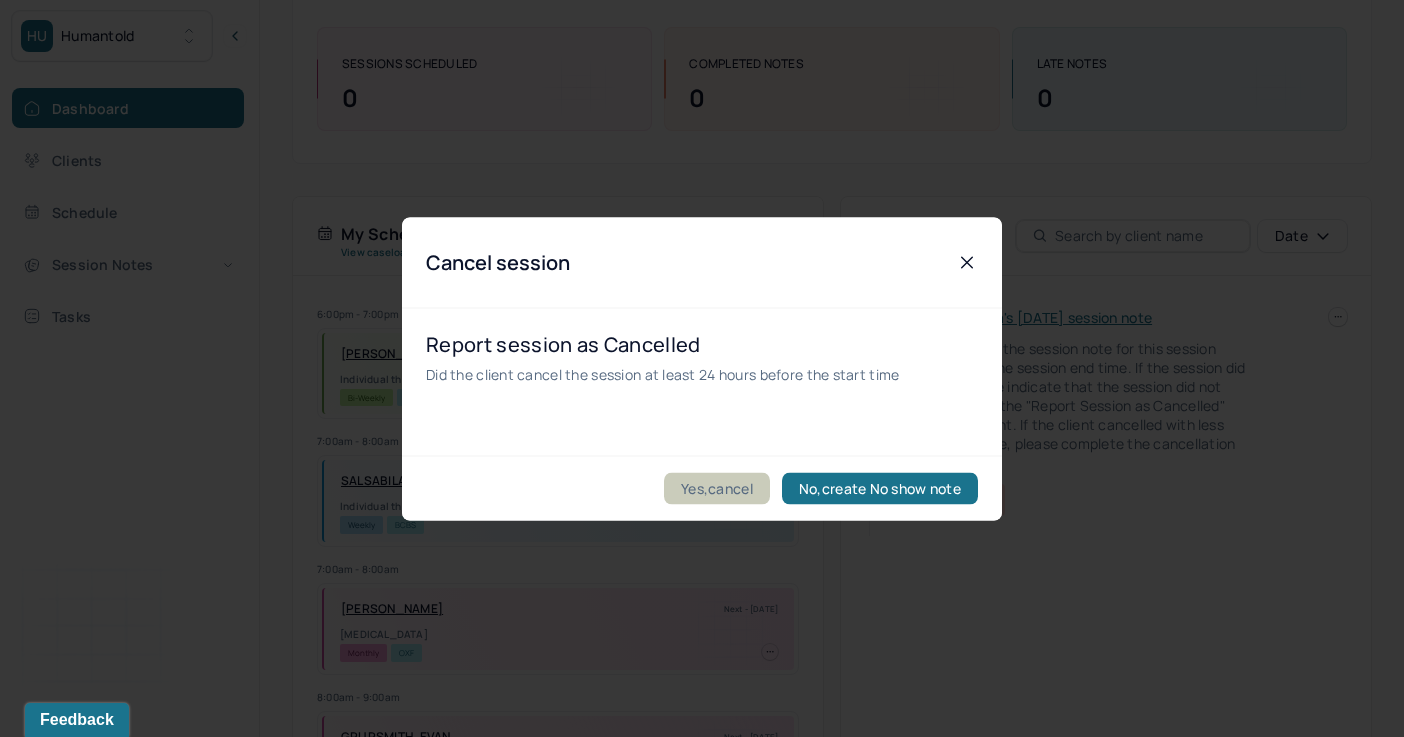 click on "Yes,cancel" at bounding box center [717, 488] 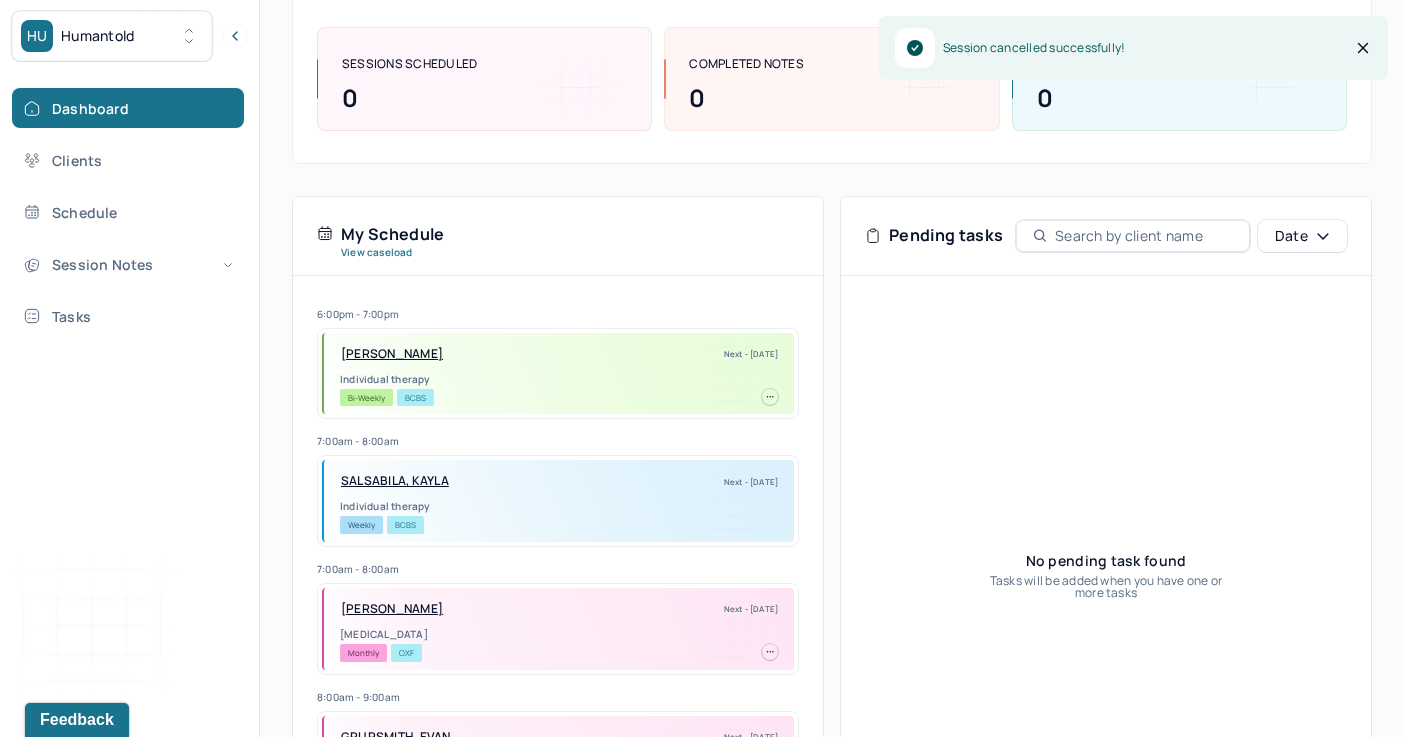 scroll, scrollTop: 0, scrollLeft: 0, axis: both 